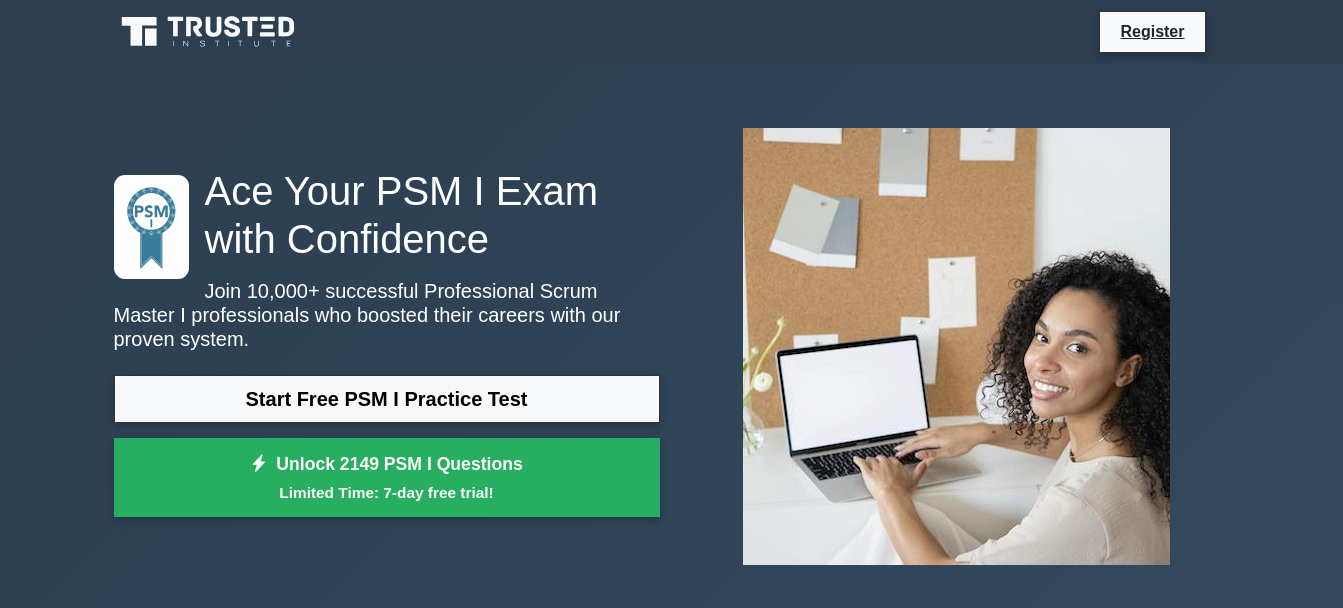 scroll, scrollTop: 0, scrollLeft: 0, axis: both 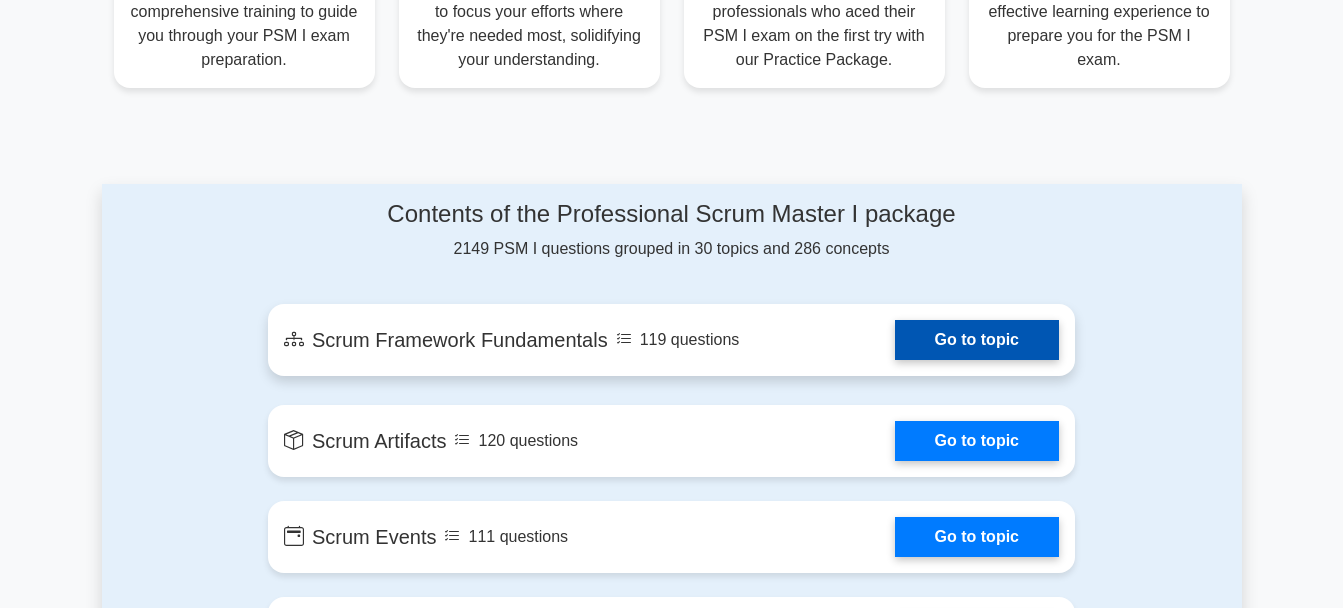 click on "Go to topic" at bounding box center [977, 340] 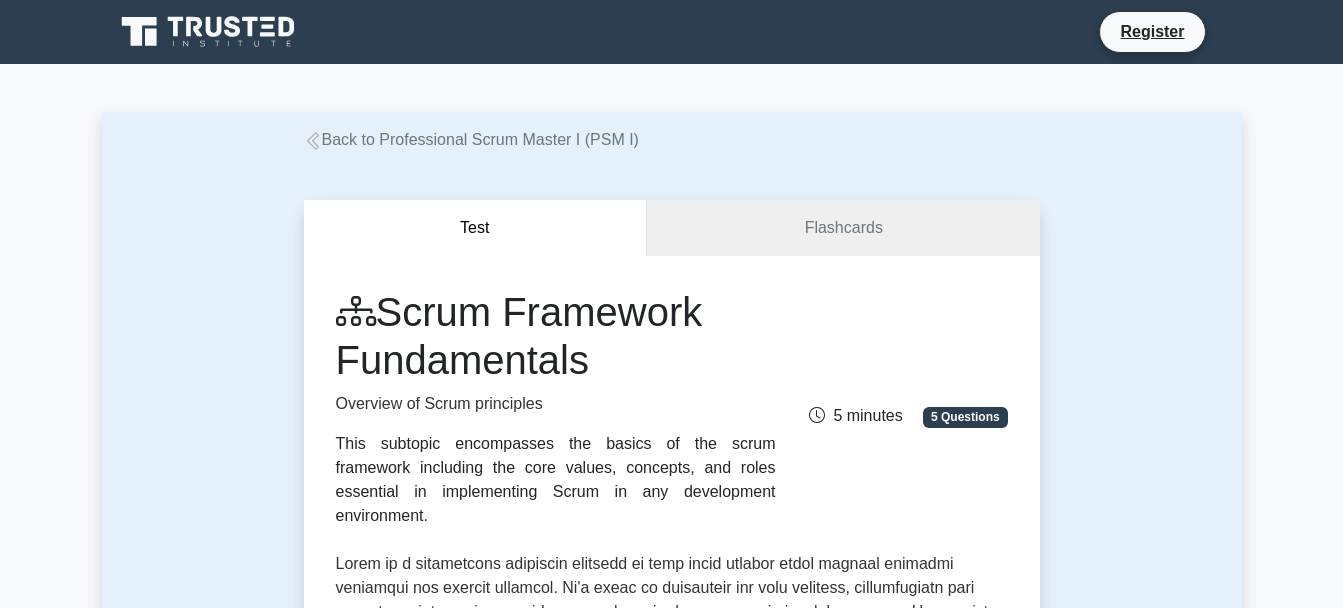 scroll, scrollTop: 0, scrollLeft: 0, axis: both 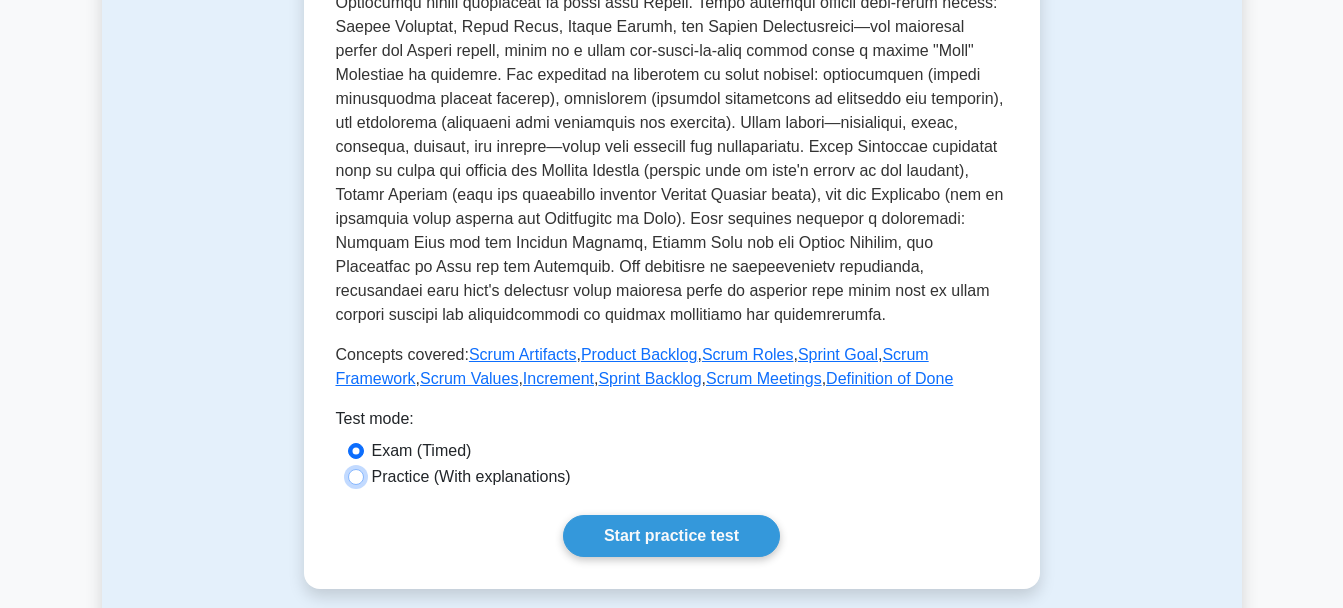 click on "Practice (With explanations)" at bounding box center (356, 477) 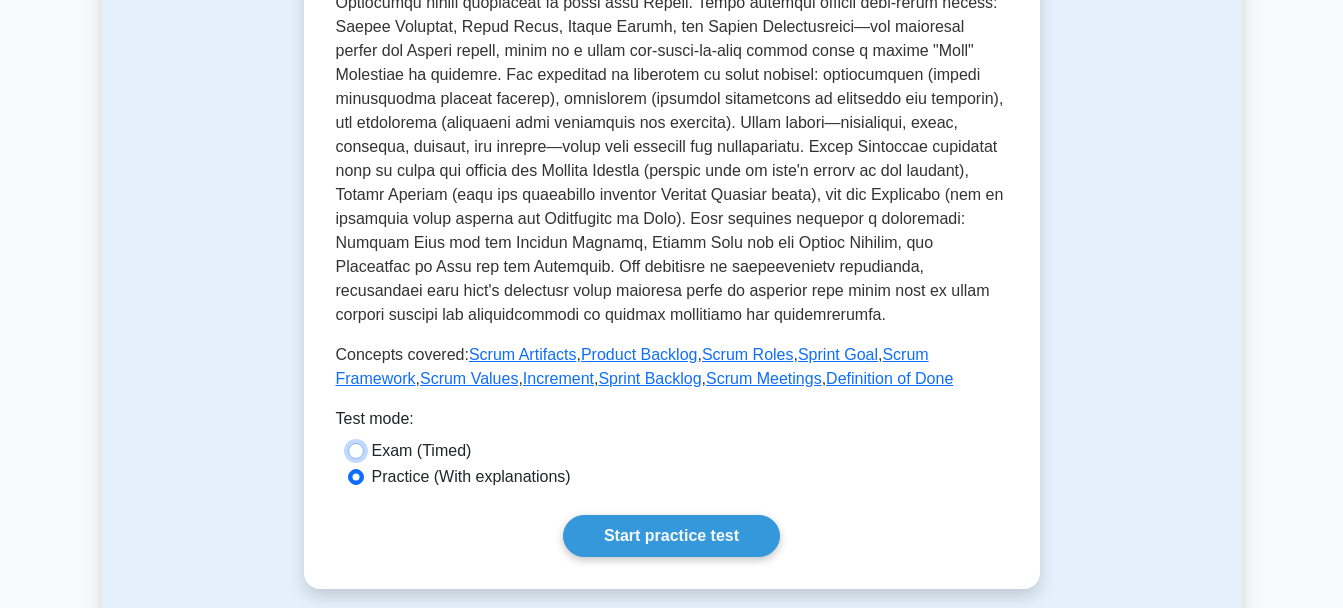 click on "Exam (Timed)" at bounding box center (356, 451) 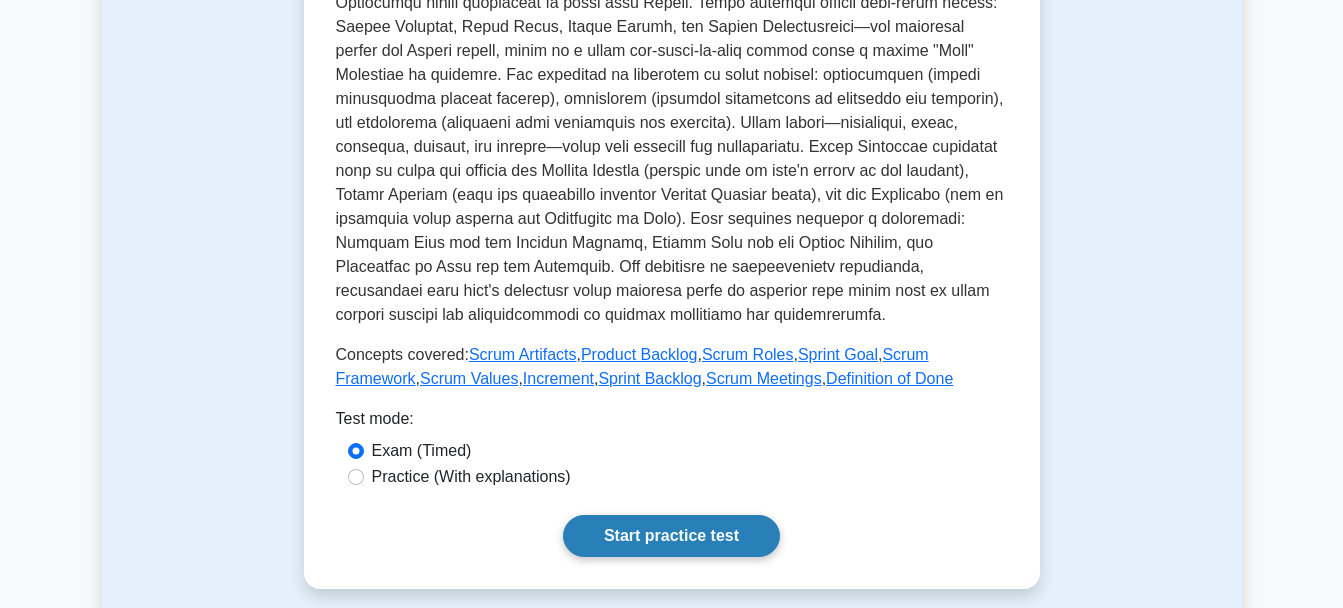 click on "Start practice test" at bounding box center [671, 536] 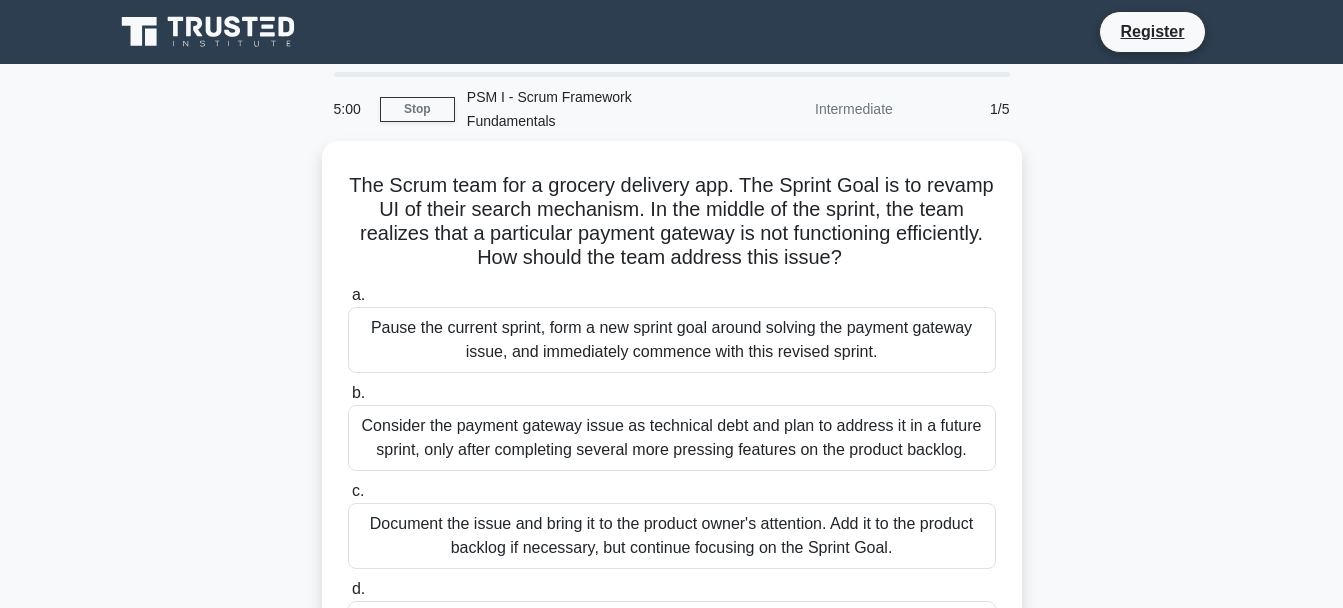 scroll, scrollTop: 0, scrollLeft: 0, axis: both 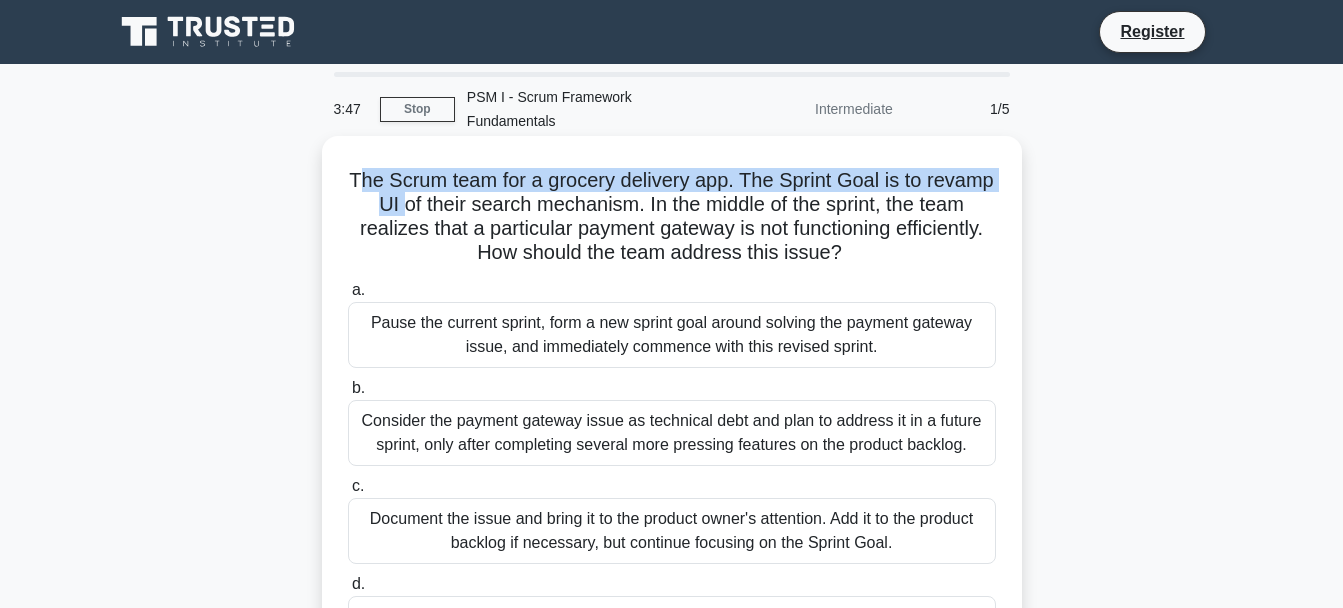 drag, startPoint x: 391, startPoint y: 151, endPoint x: 463, endPoint y: 186, distance: 80.05623 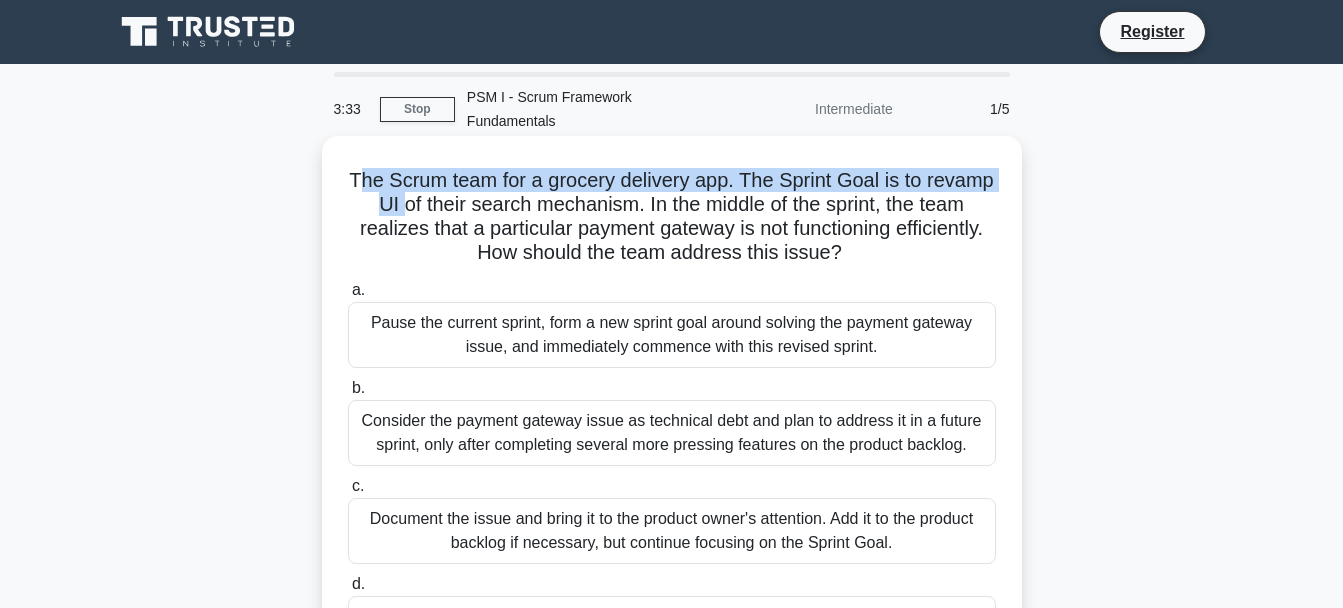 scroll, scrollTop: 100, scrollLeft: 0, axis: vertical 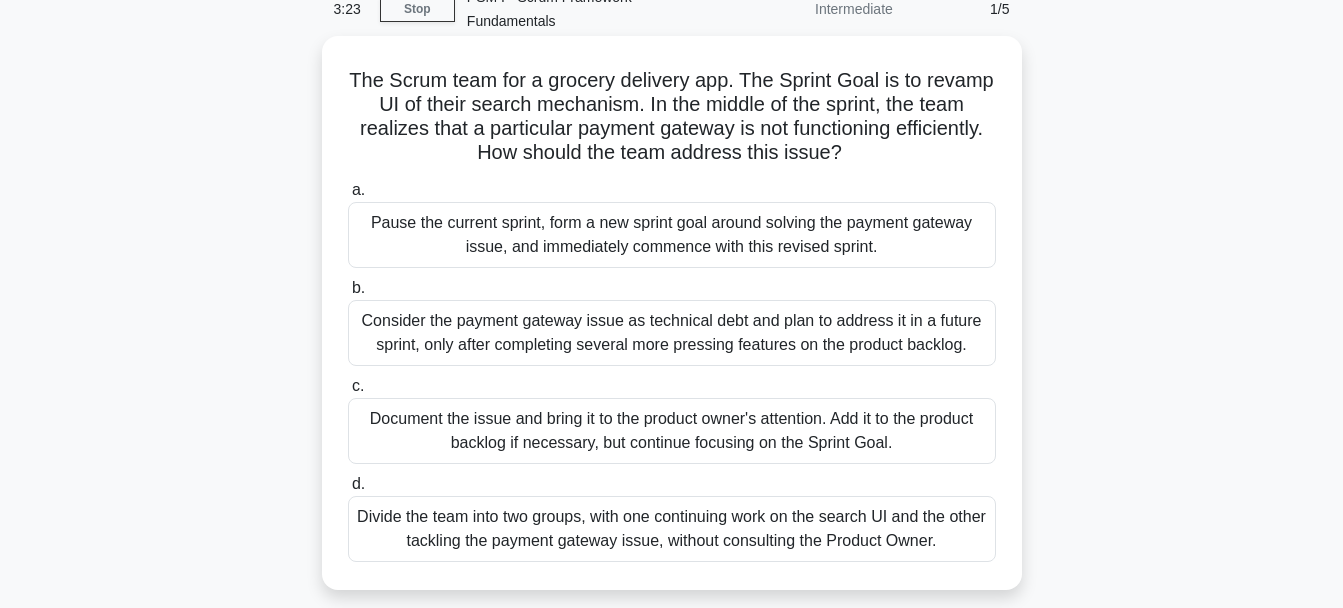 click on "Consider the payment gateway issue as technical debt and plan to address it in a future sprint, only after completing several more pressing features on the product backlog." at bounding box center [672, 333] 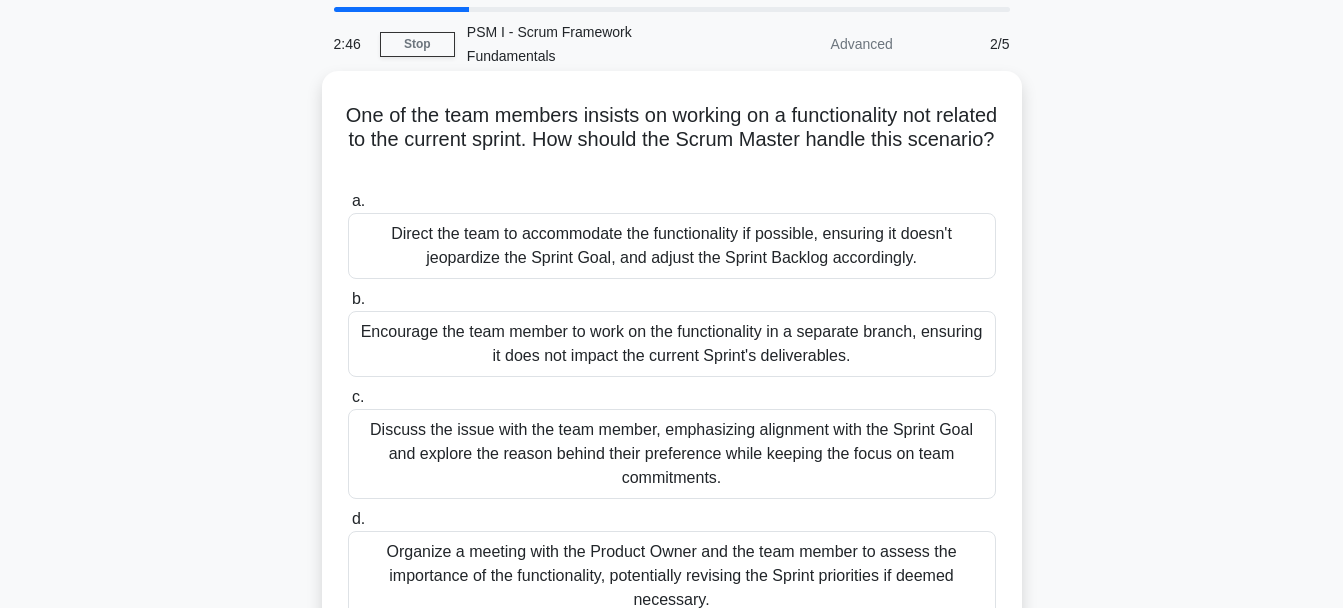 scroll, scrollTop: 100, scrollLeft: 0, axis: vertical 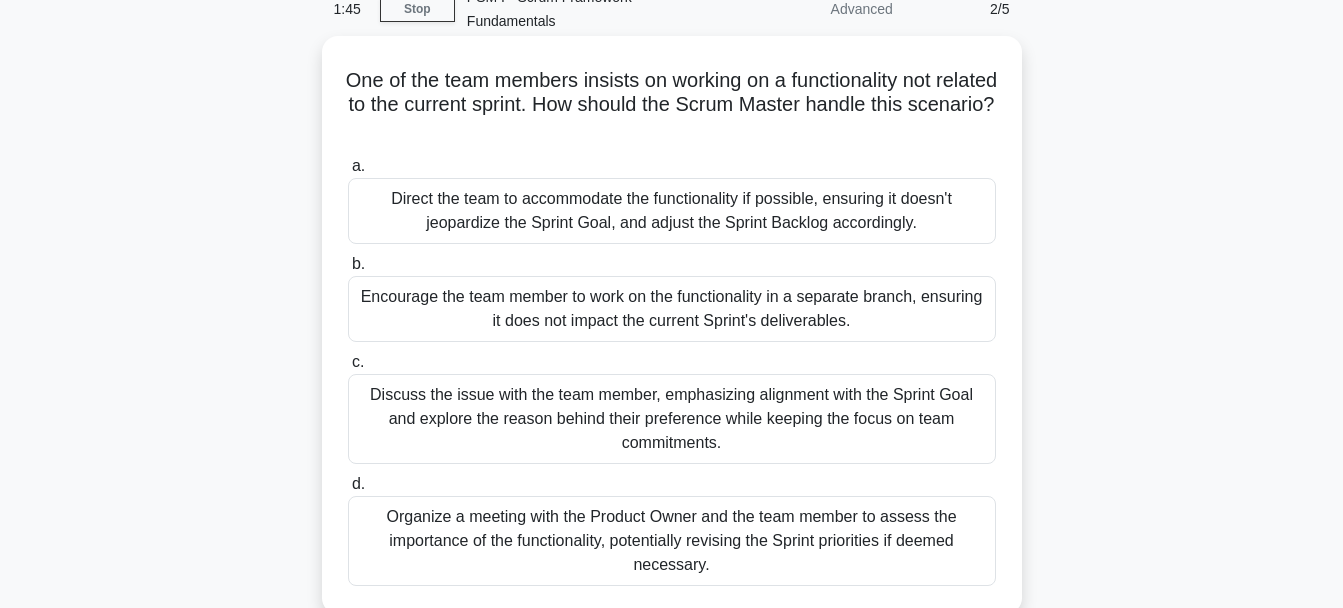 click on "Discuss the issue with the team member, emphasizing alignment with the Sprint Goal and explore the reason behind their preference while keeping the focus on team commitments." at bounding box center [672, 419] 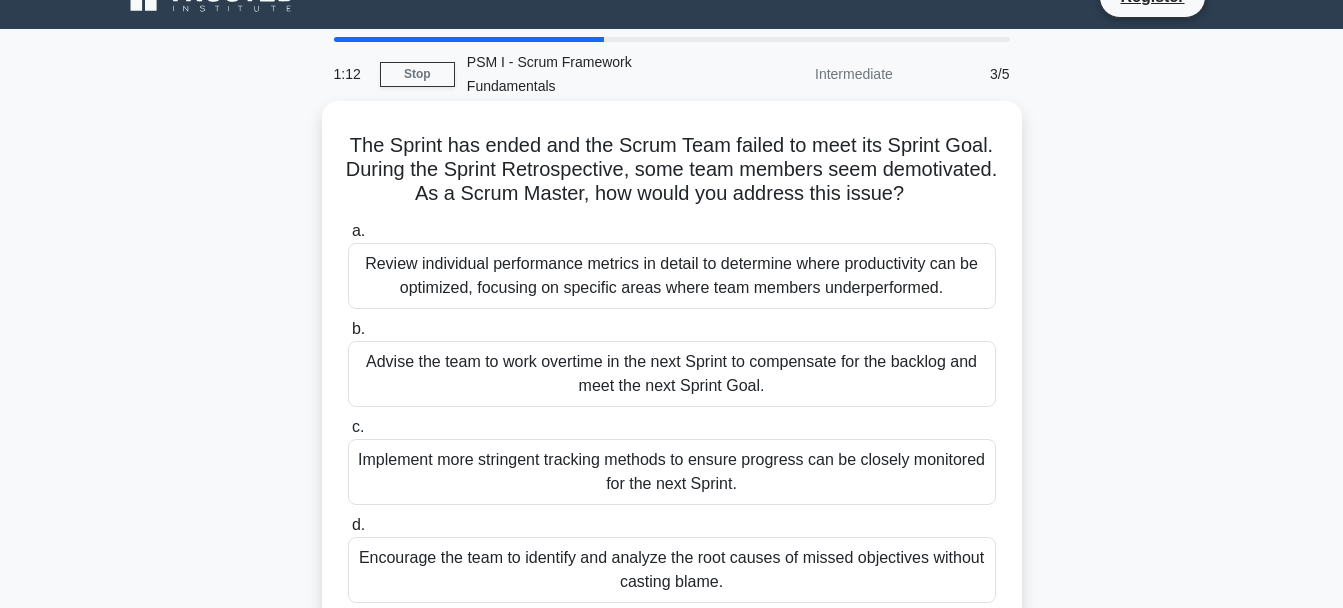 scroll, scrollTop: 0, scrollLeft: 0, axis: both 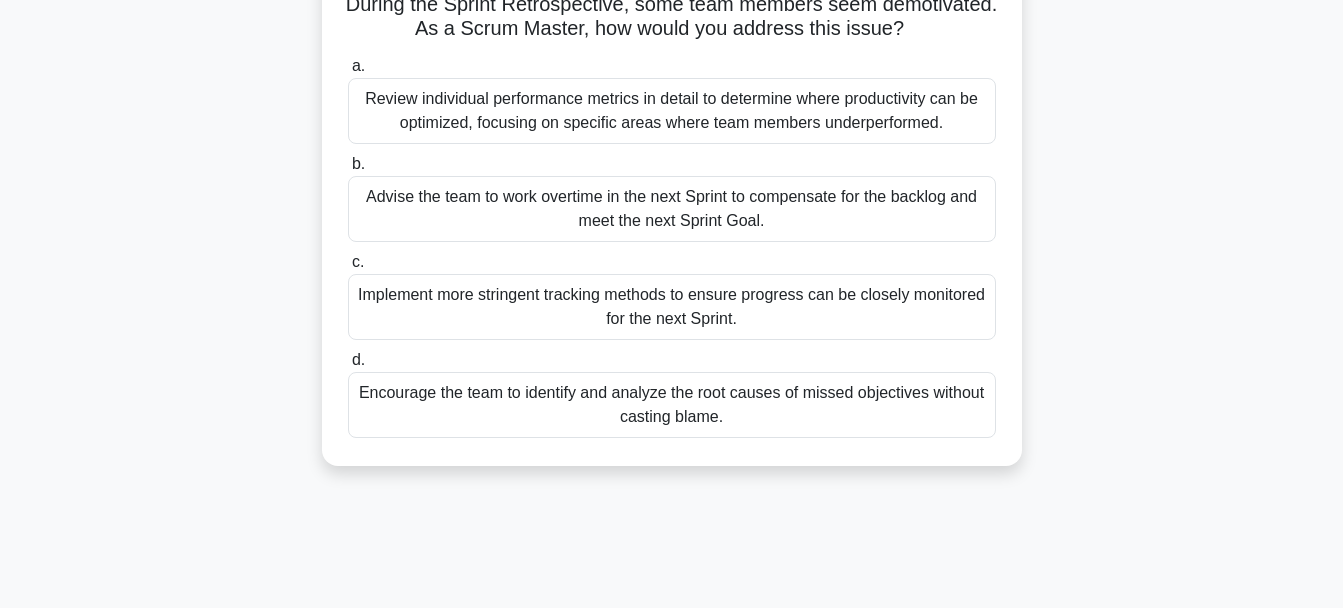 click on "Encourage the team to identify and analyze the root causes of missed objectives without casting blame." at bounding box center [672, 405] 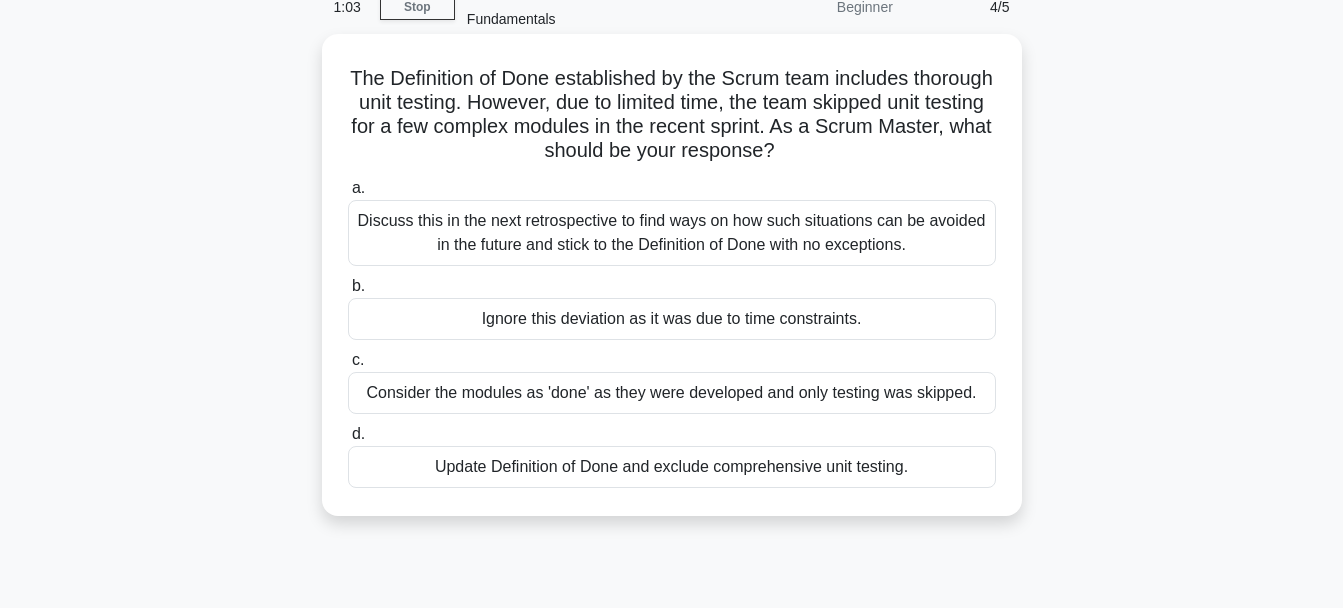 scroll, scrollTop: 0, scrollLeft: 0, axis: both 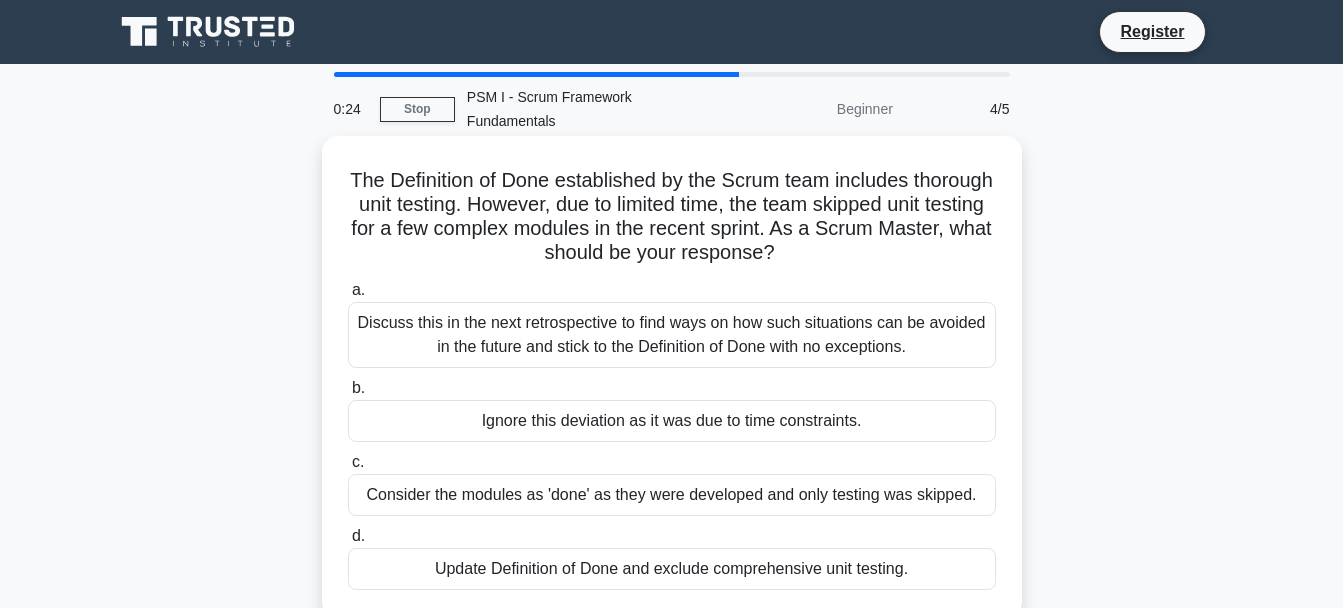 click on "Discuss this in the next retrospective to find ways on how such situations can be avoided in the future and stick to the Definition of Done with no exceptions." at bounding box center [672, 335] 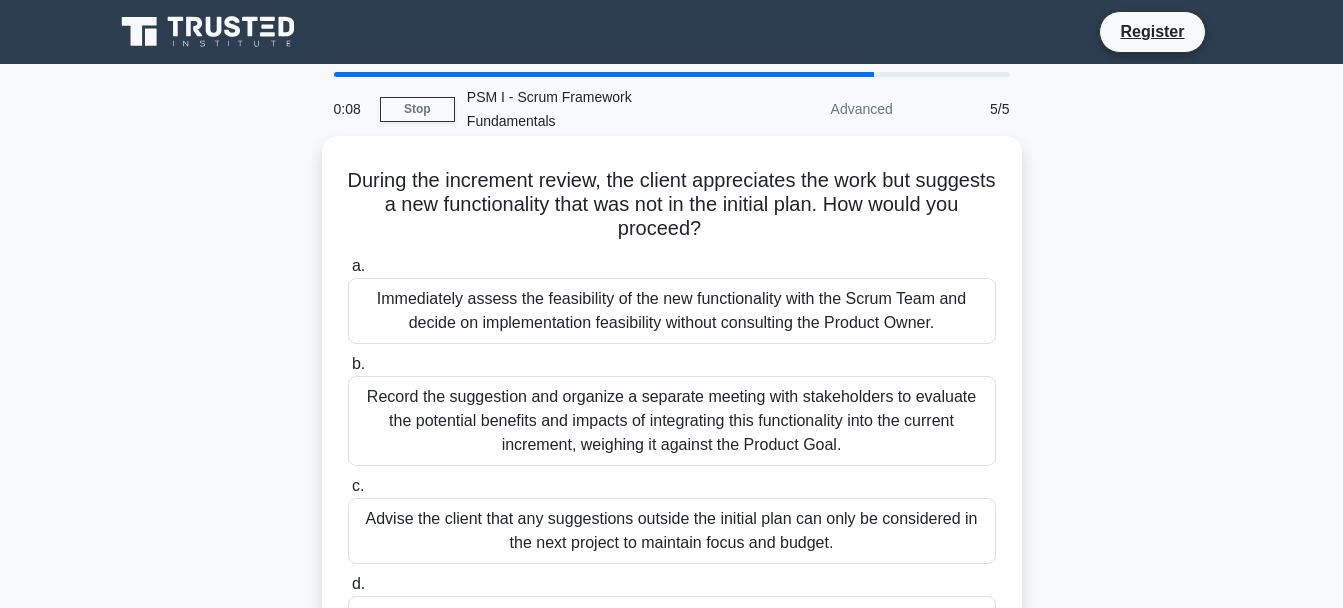 scroll, scrollTop: 100, scrollLeft: 0, axis: vertical 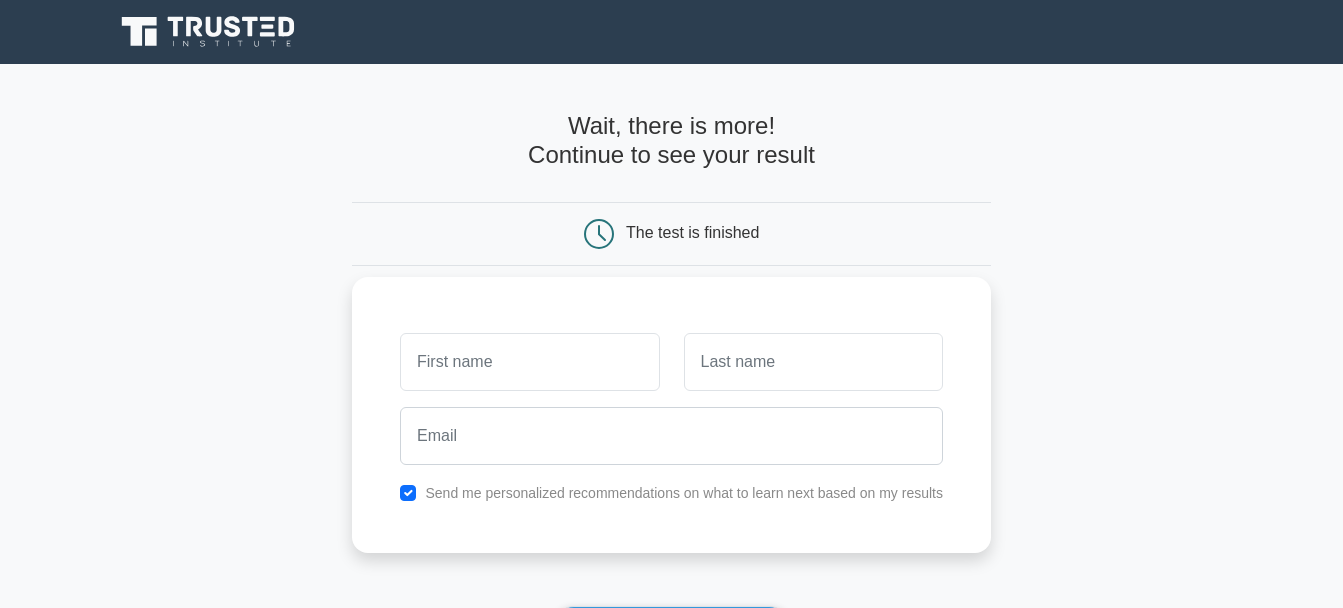 click at bounding box center [529, 362] 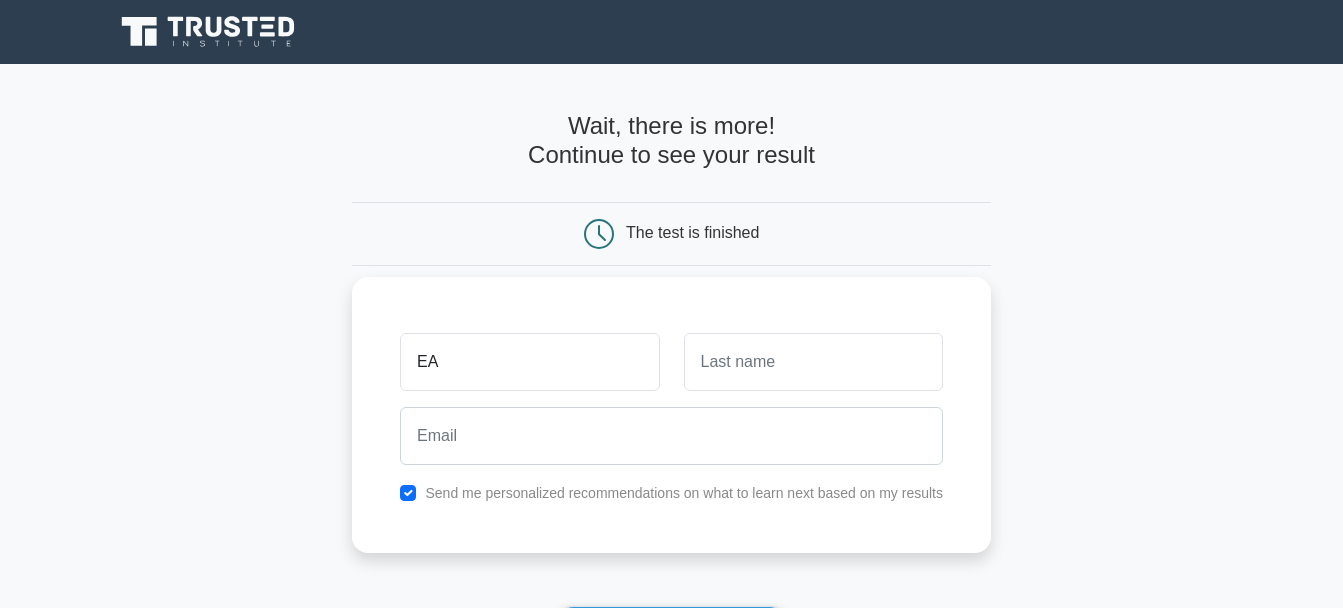 type on "E" 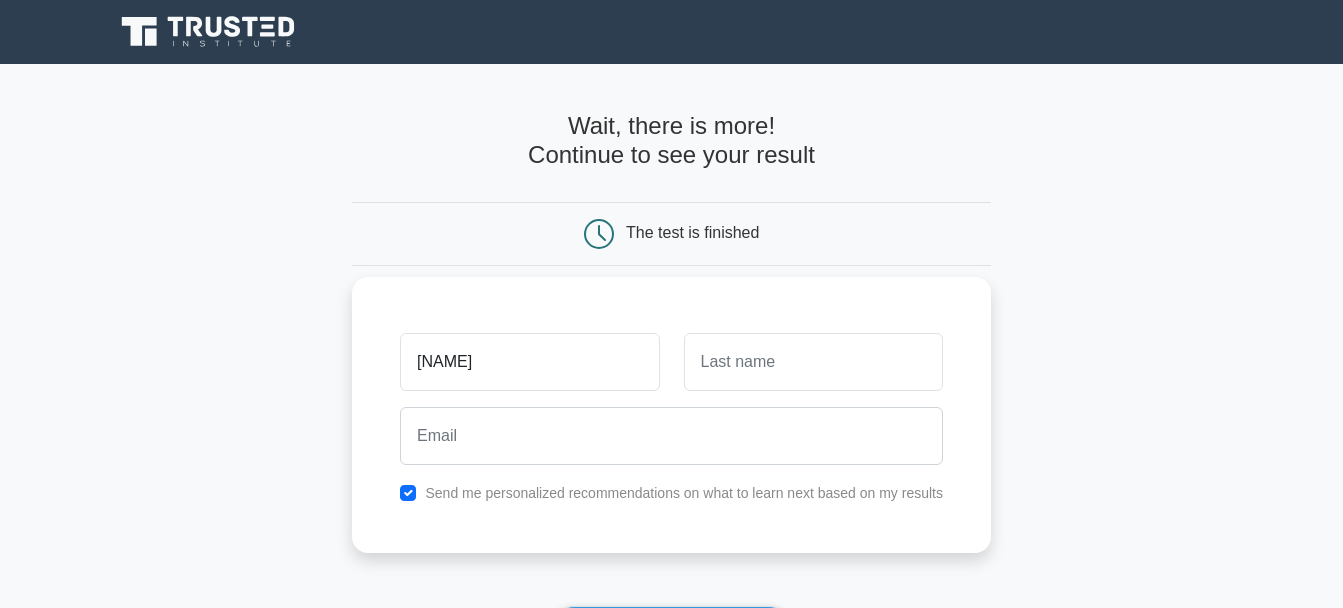 type on "esaie" 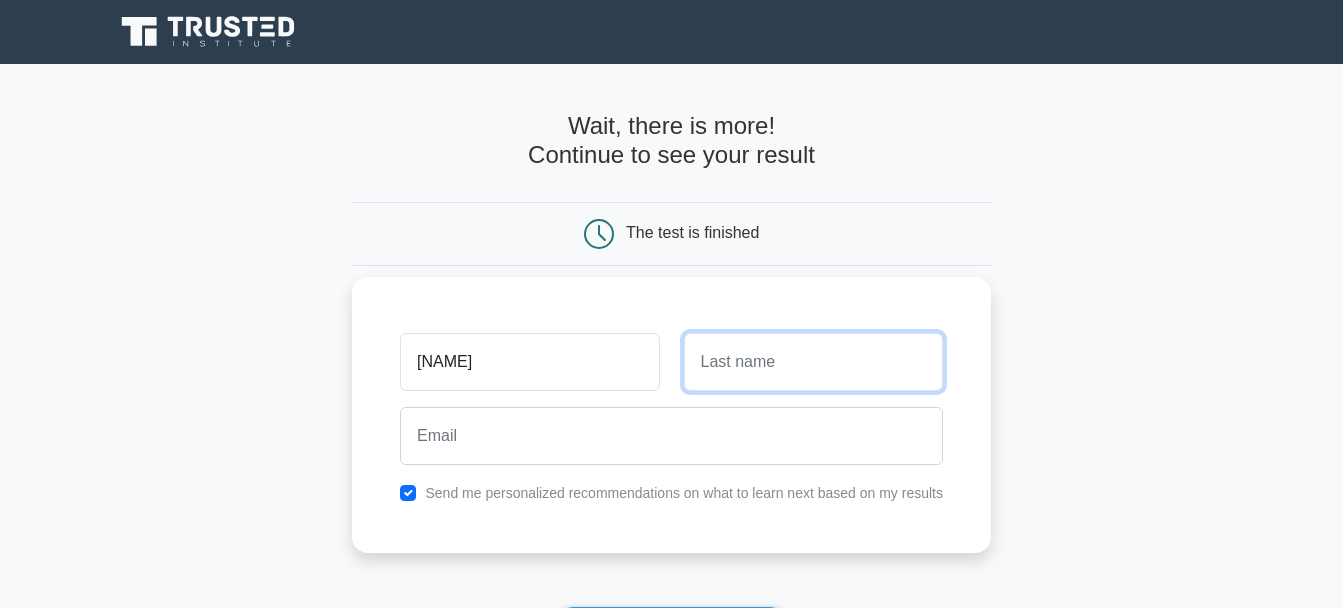 click at bounding box center (813, 362) 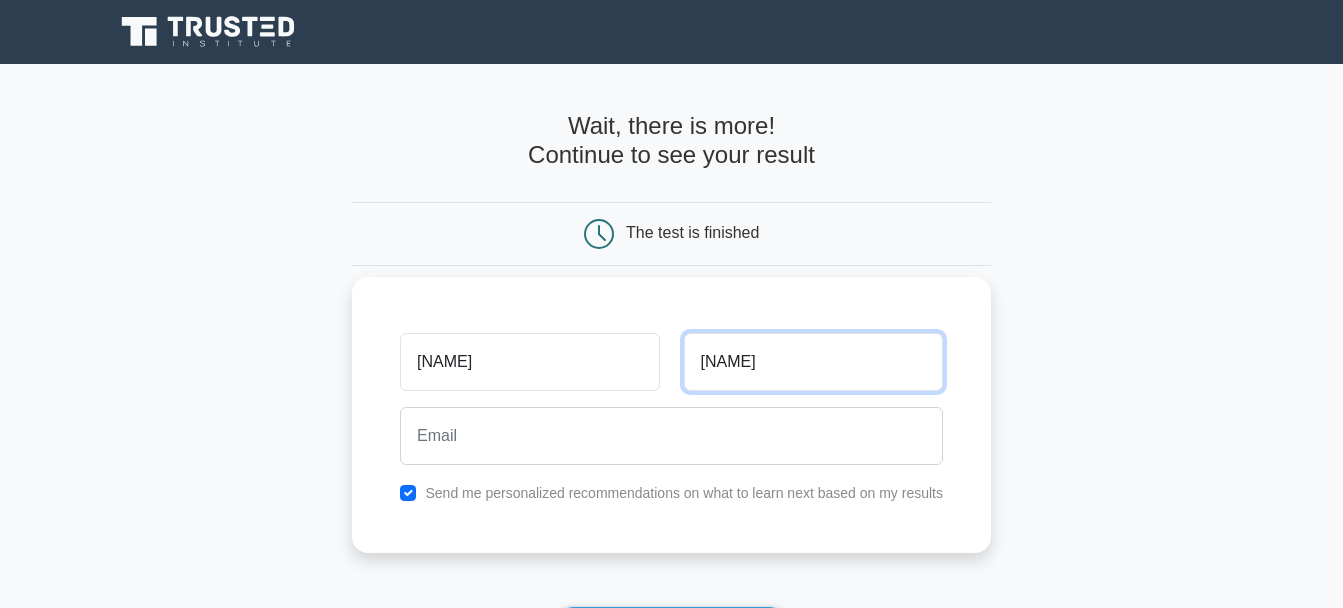 type on "direket" 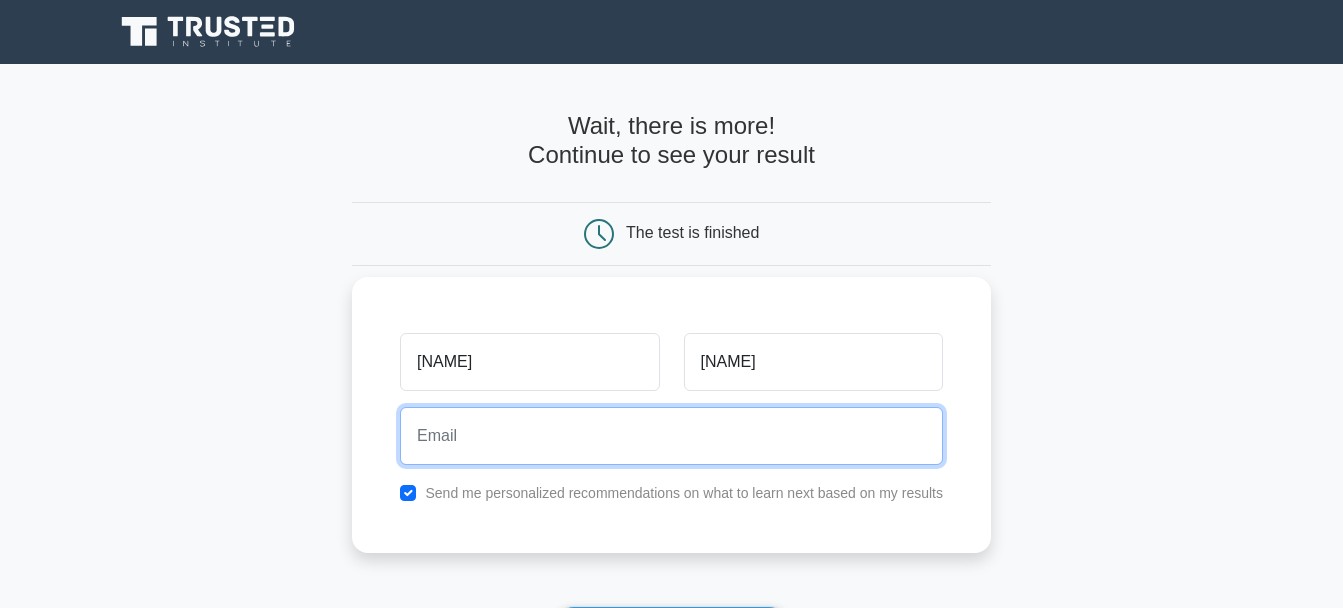 click at bounding box center (671, 436) 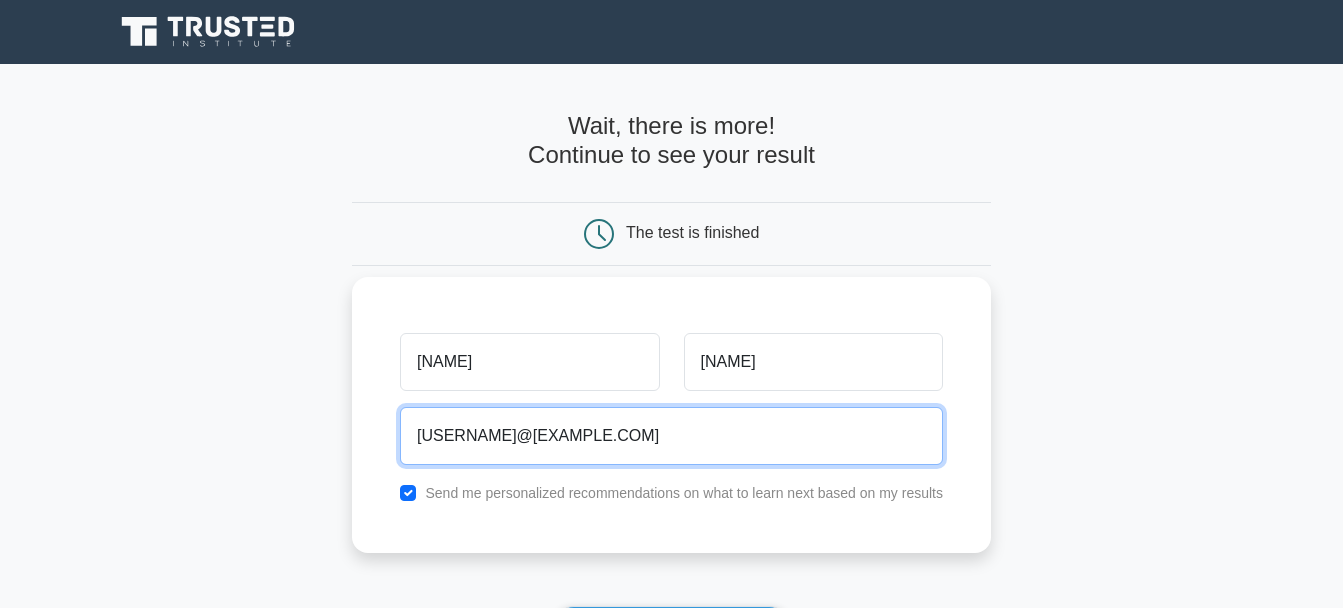 scroll, scrollTop: 100, scrollLeft: 0, axis: vertical 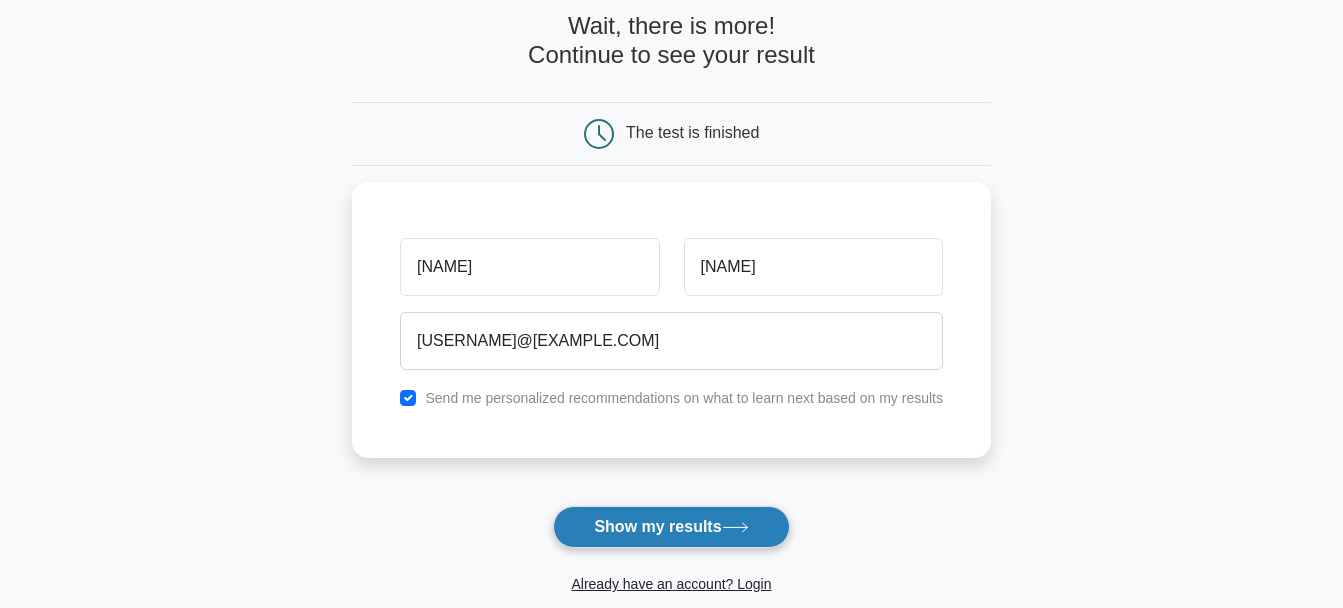 click on "Show my results" at bounding box center [671, 527] 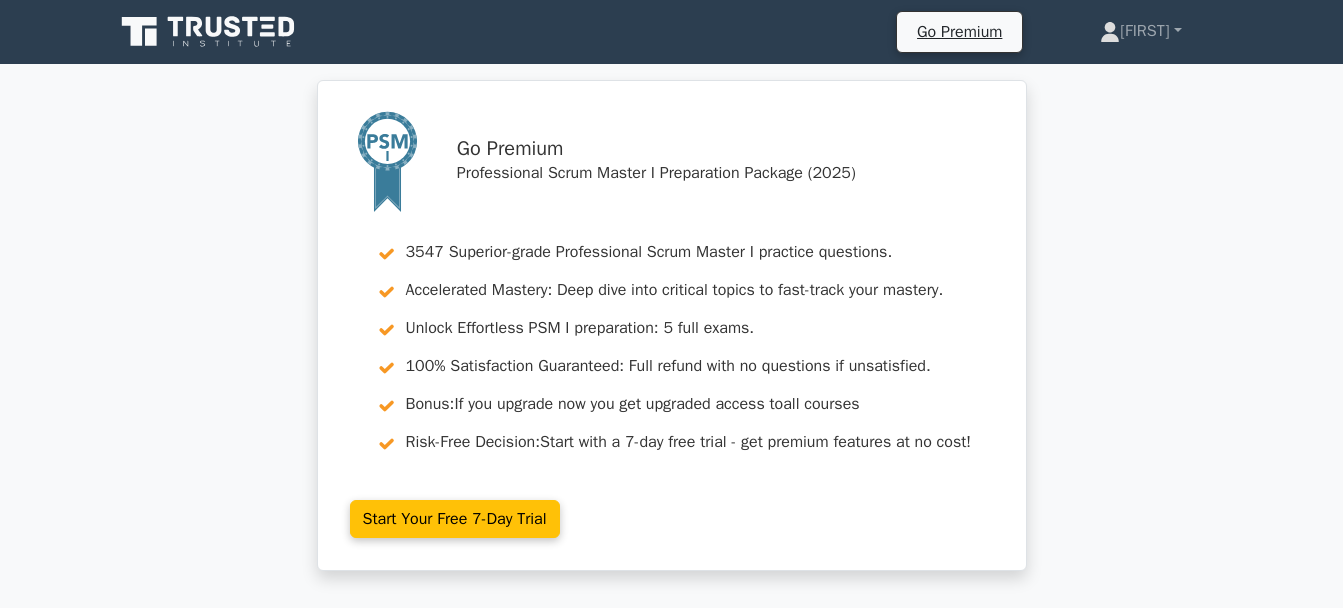 scroll, scrollTop: 0, scrollLeft: 0, axis: both 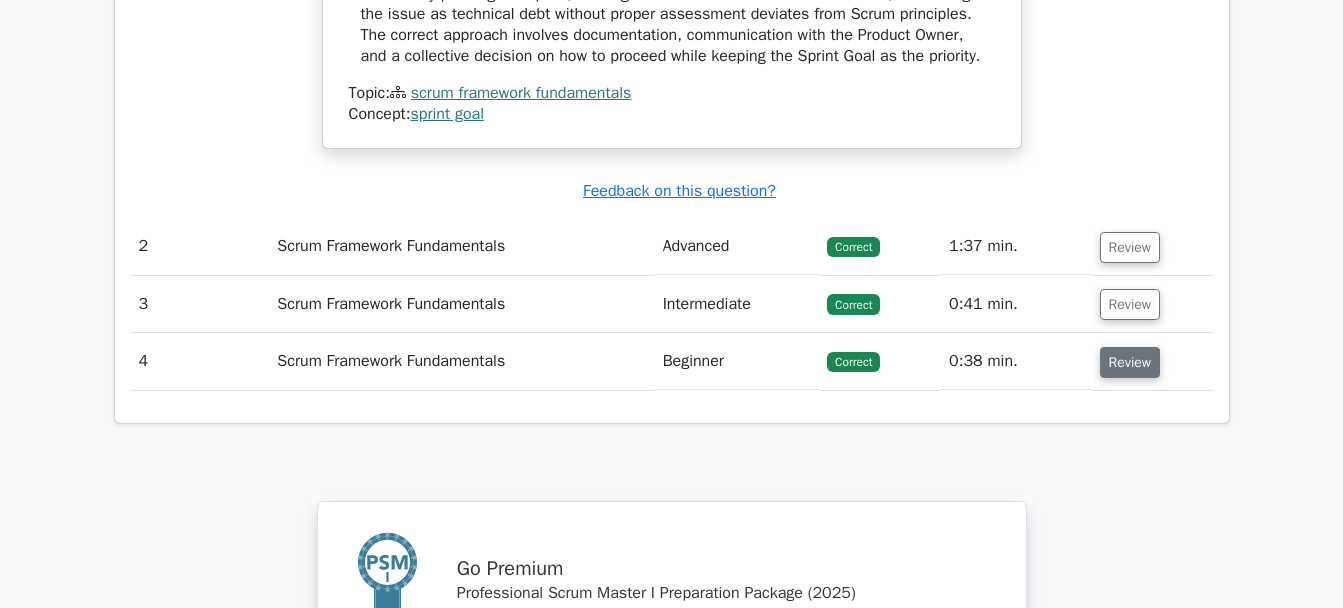 click on "Review" at bounding box center [1130, 362] 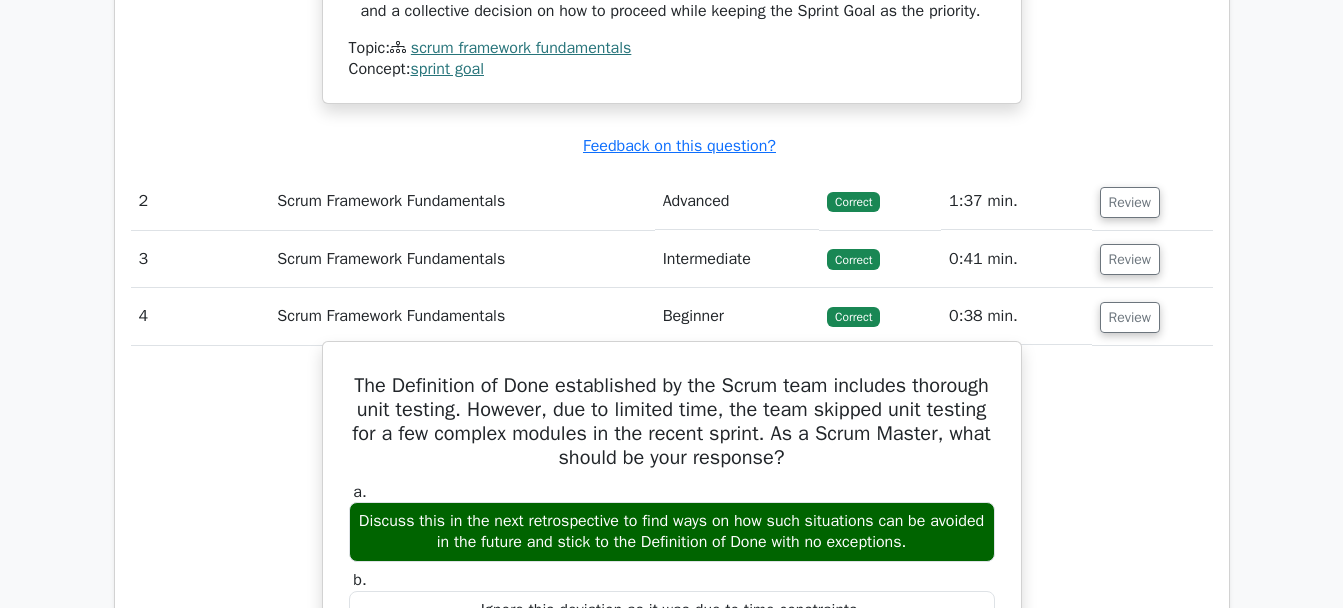 scroll, scrollTop: 2300, scrollLeft: 0, axis: vertical 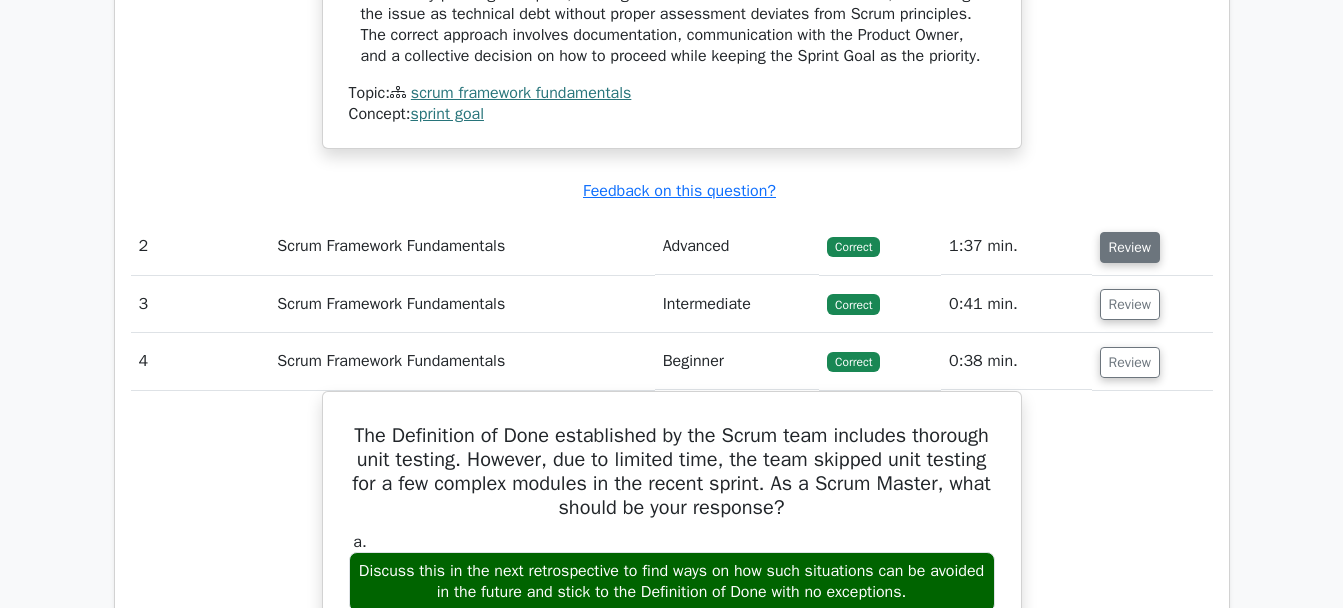 click on "Review" at bounding box center (1130, 247) 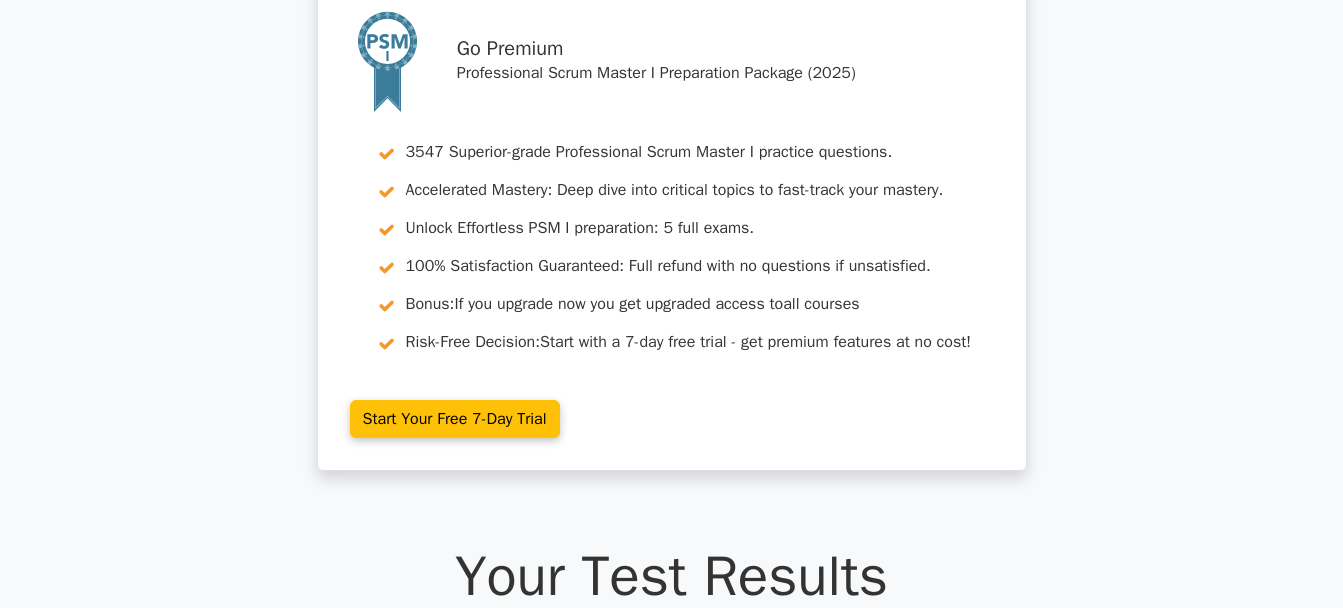 scroll, scrollTop: 0, scrollLeft: 0, axis: both 